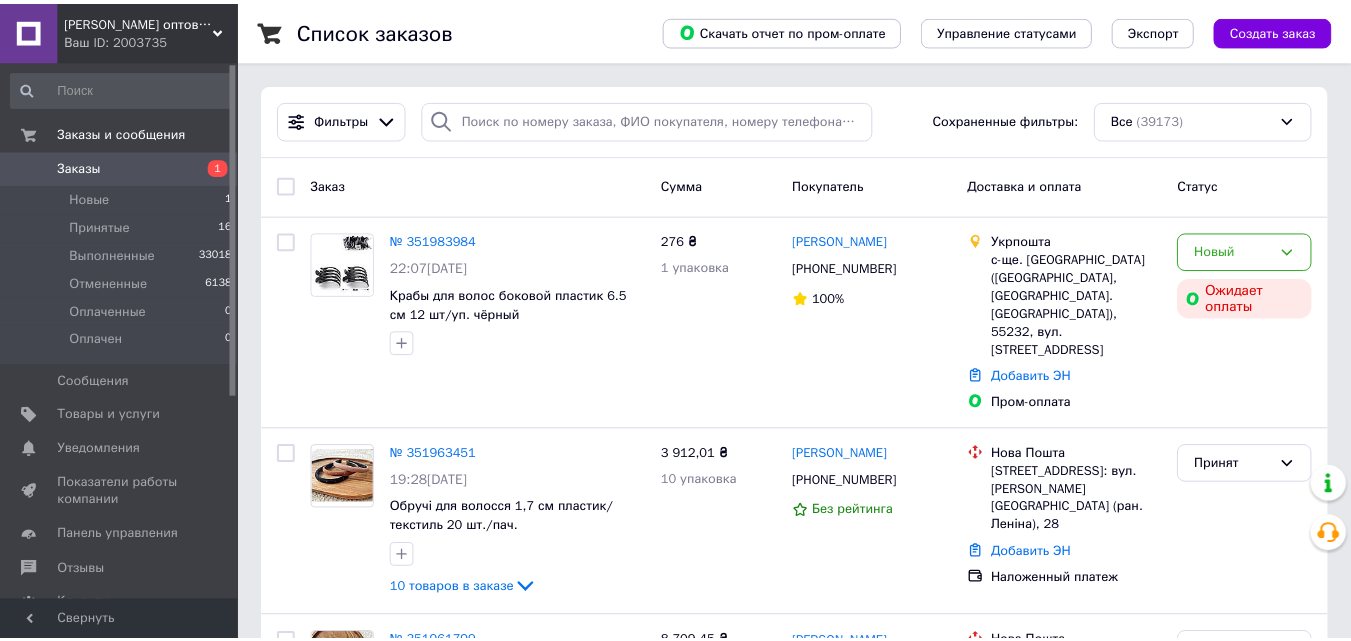 scroll, scrollTop: 0, scrollLeft: 0, axis: both 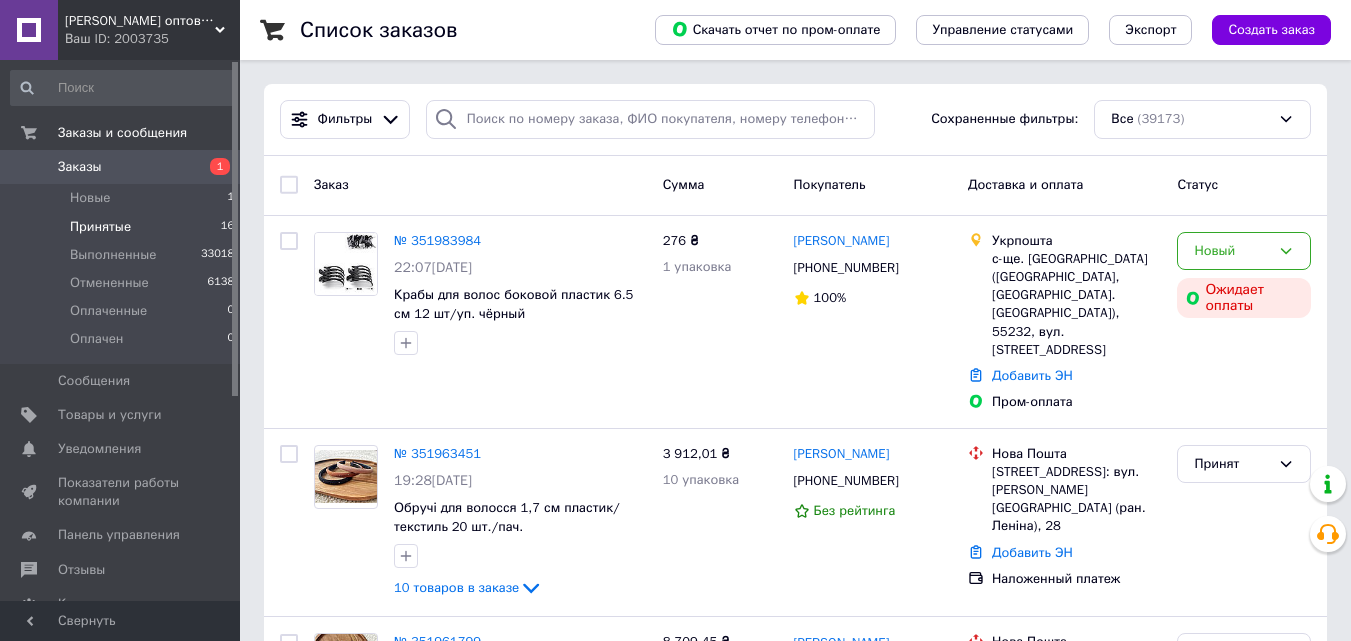 click on "Принятые" at bounding box center (100, 227) 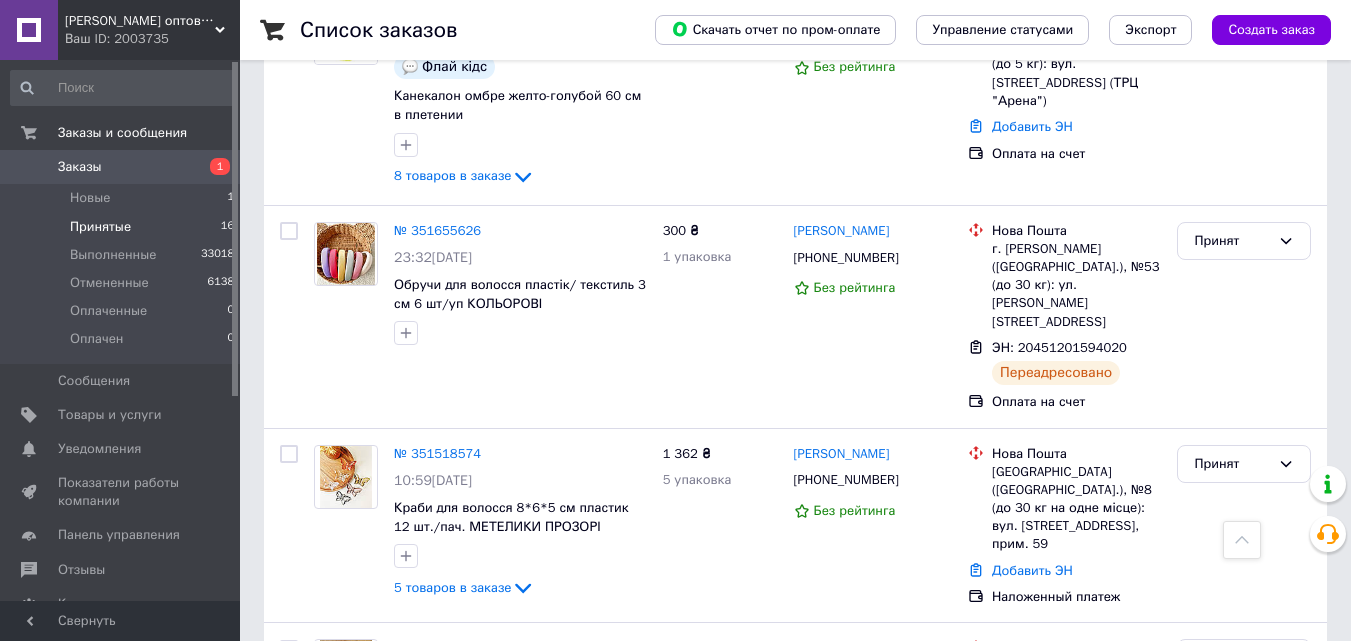 scroll, scrollTop: 2697, scrollLeft: 0, axis: vertical 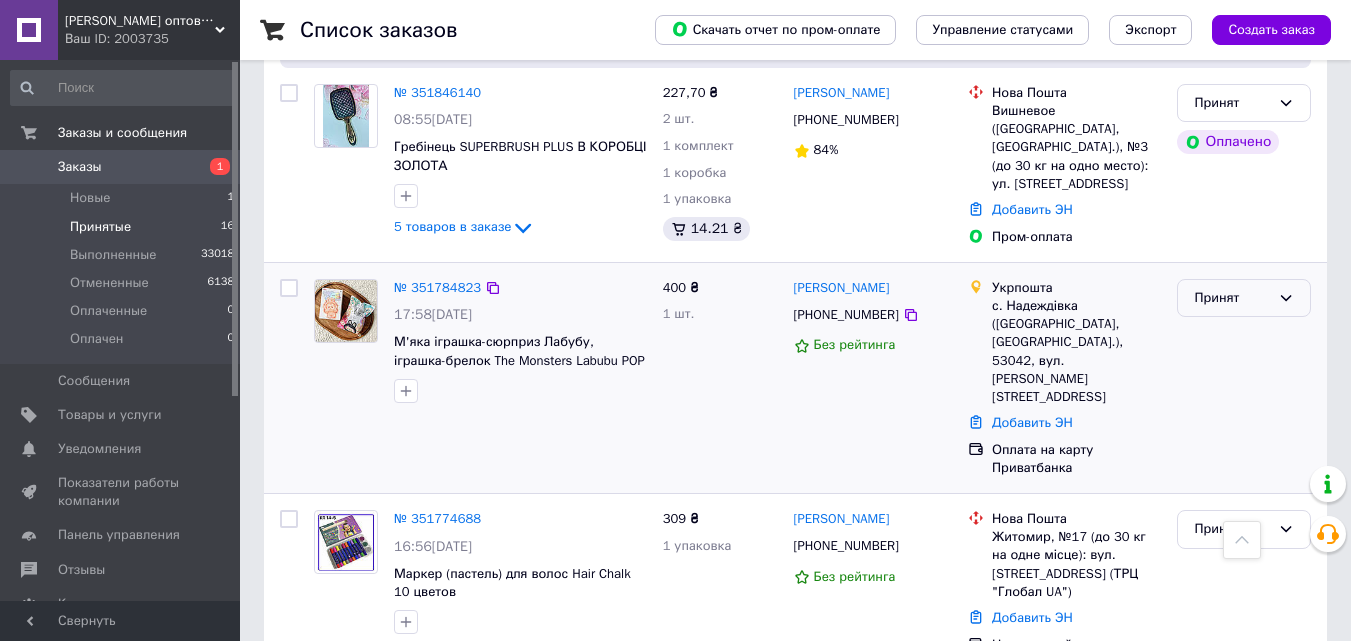 click on "Принят" at bounding box center (1232, 298) 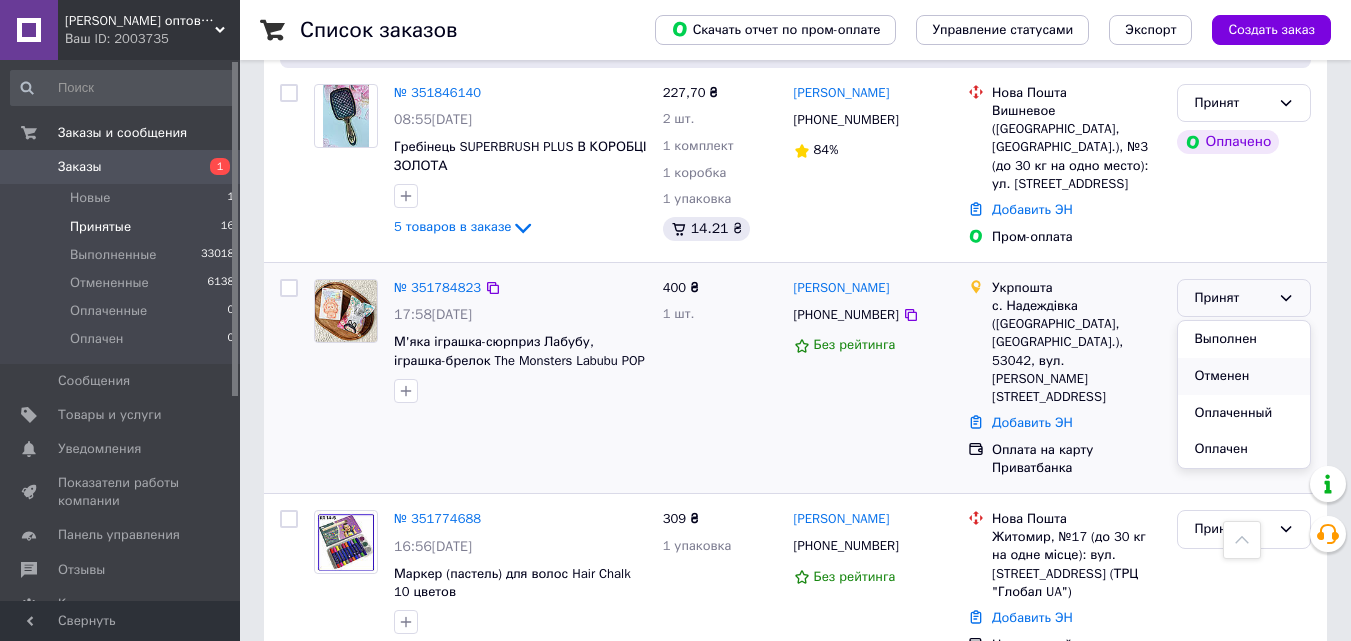 click on "Отменен" at bounding box center (1244, 376) 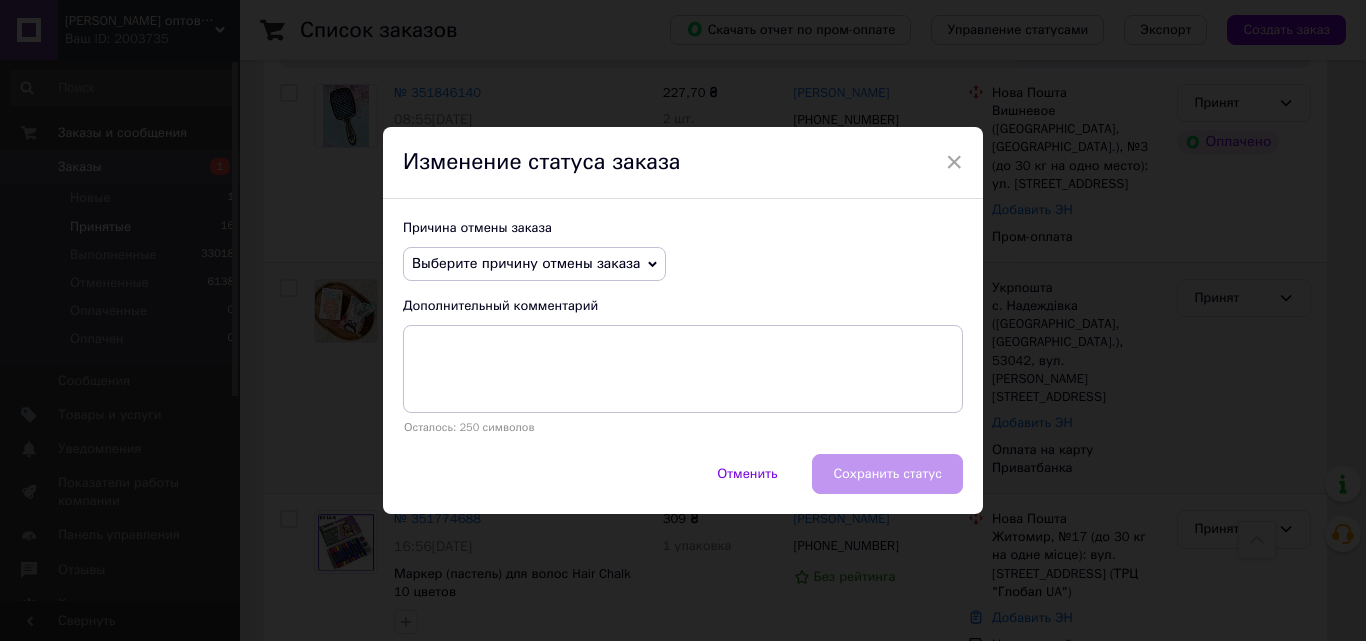 click on "Выберите причину отмены заказа" at bounding box center [526, 263] 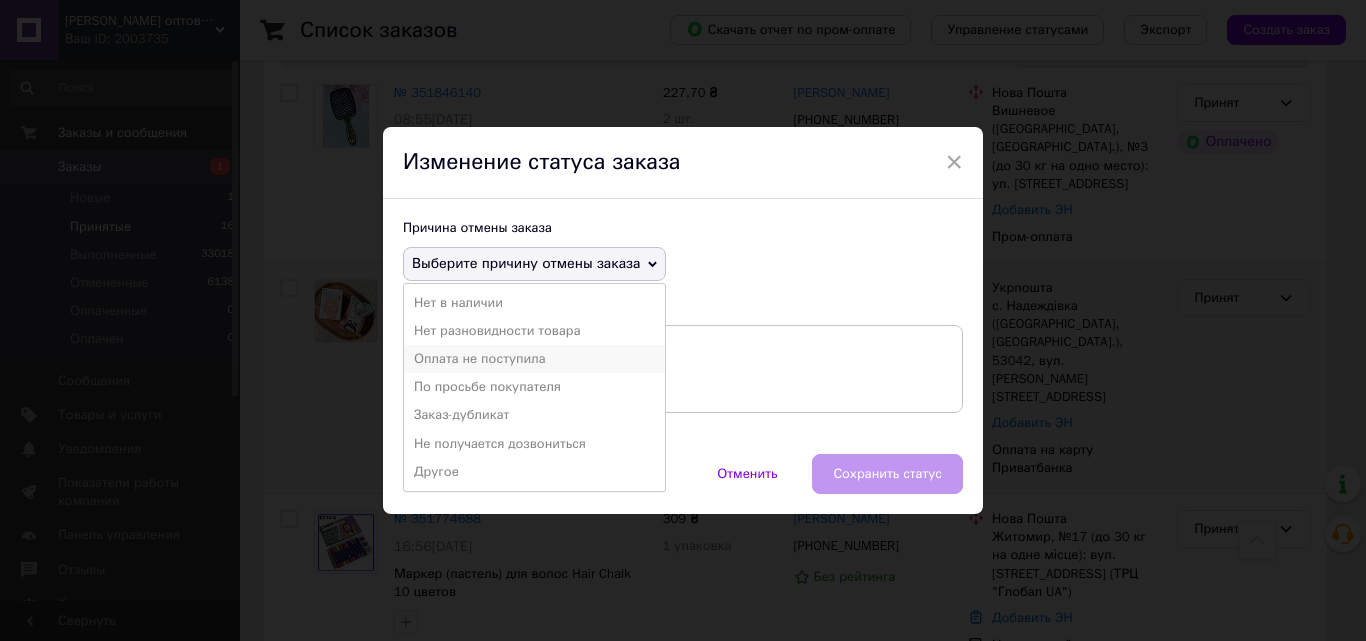 click on "Оплата не поступила" at bounding box center [534, 359] 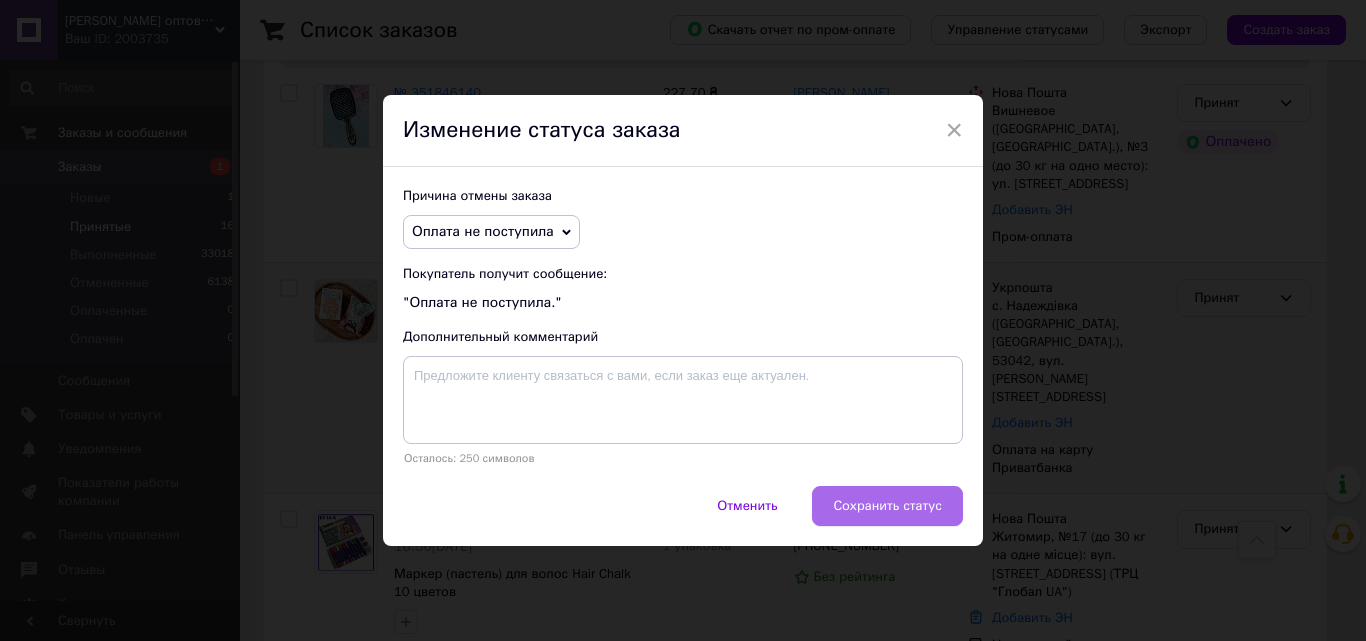 click on "Сохранить статус" at bounding box center [887, 506] 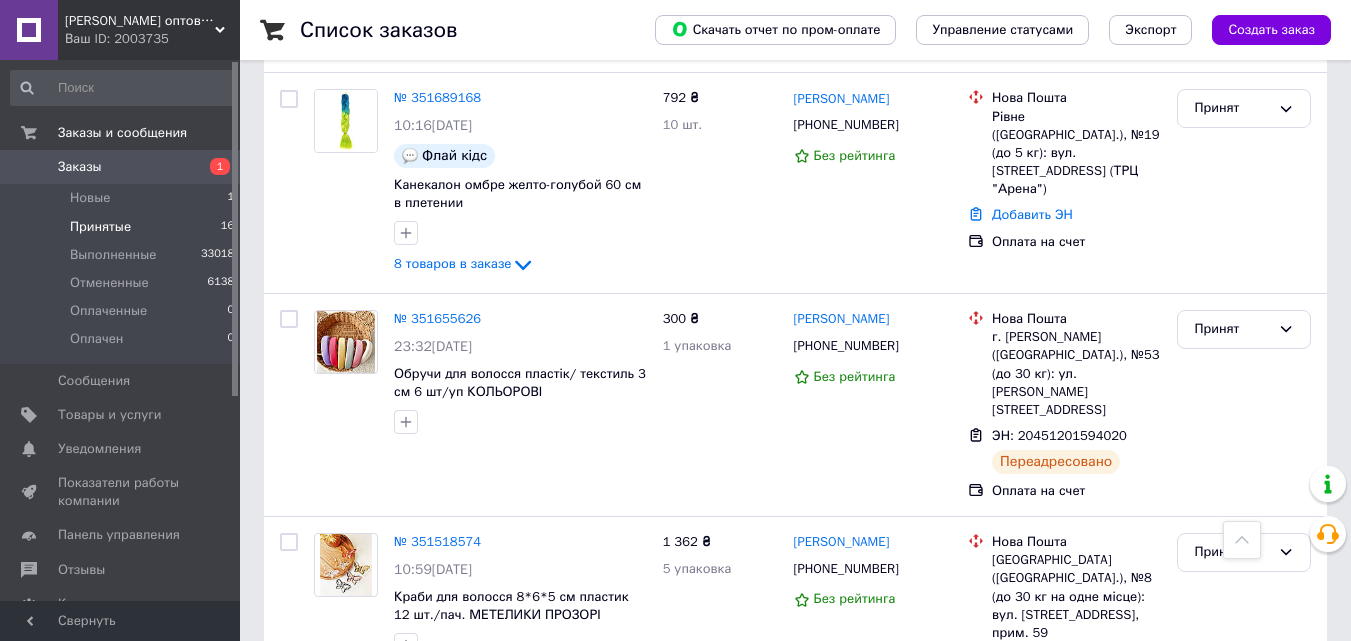 scroll, scrollTop: 2300, scrollLeft: 0, axis: vertical 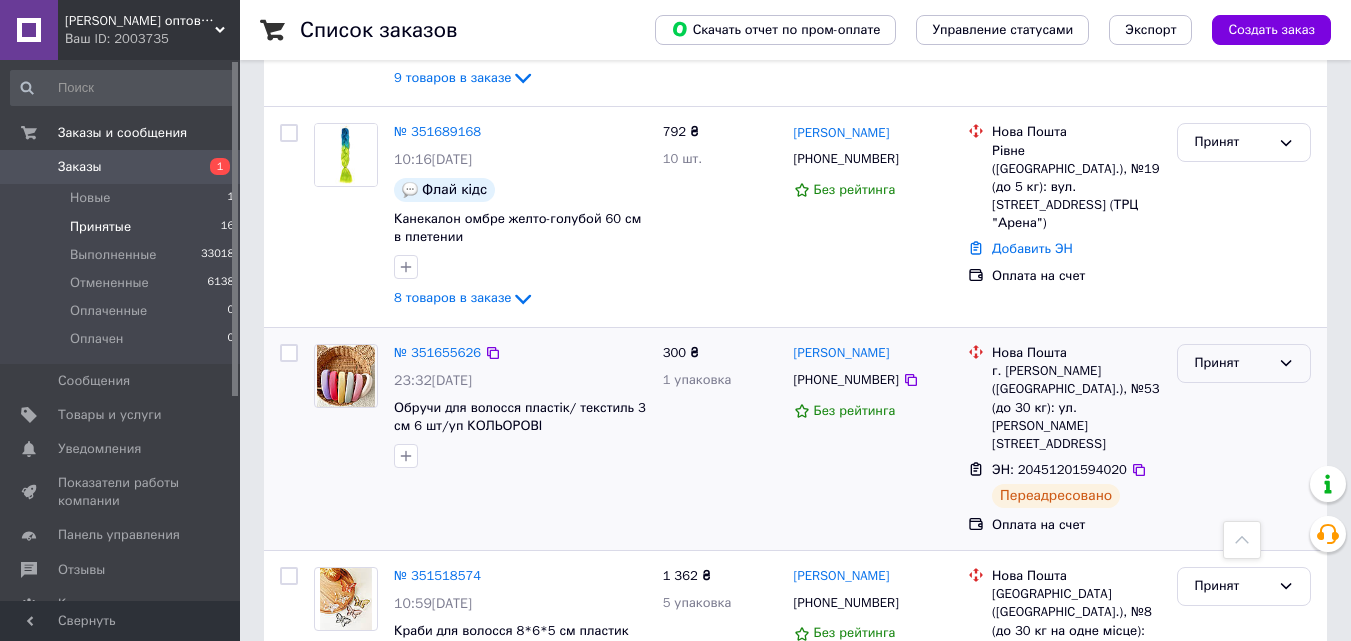 click on "Принят" at bounding box center [1232, 363] 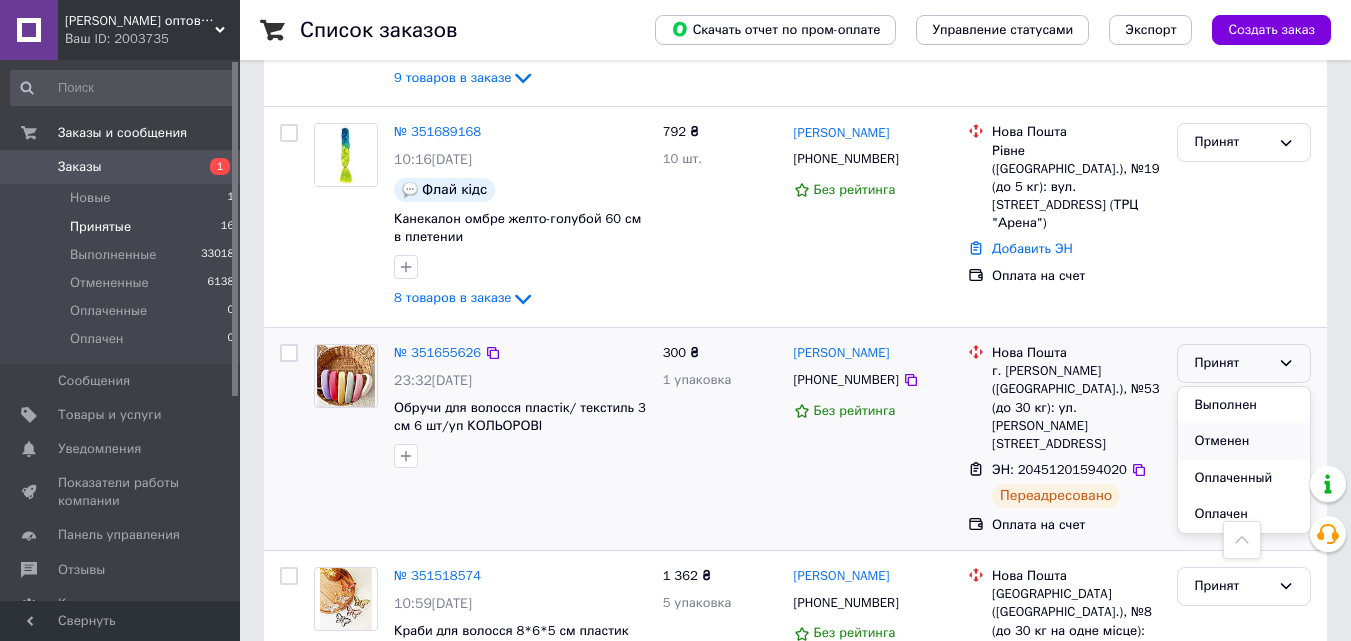 click on "Отменен" at bounding box center (1244, 441) 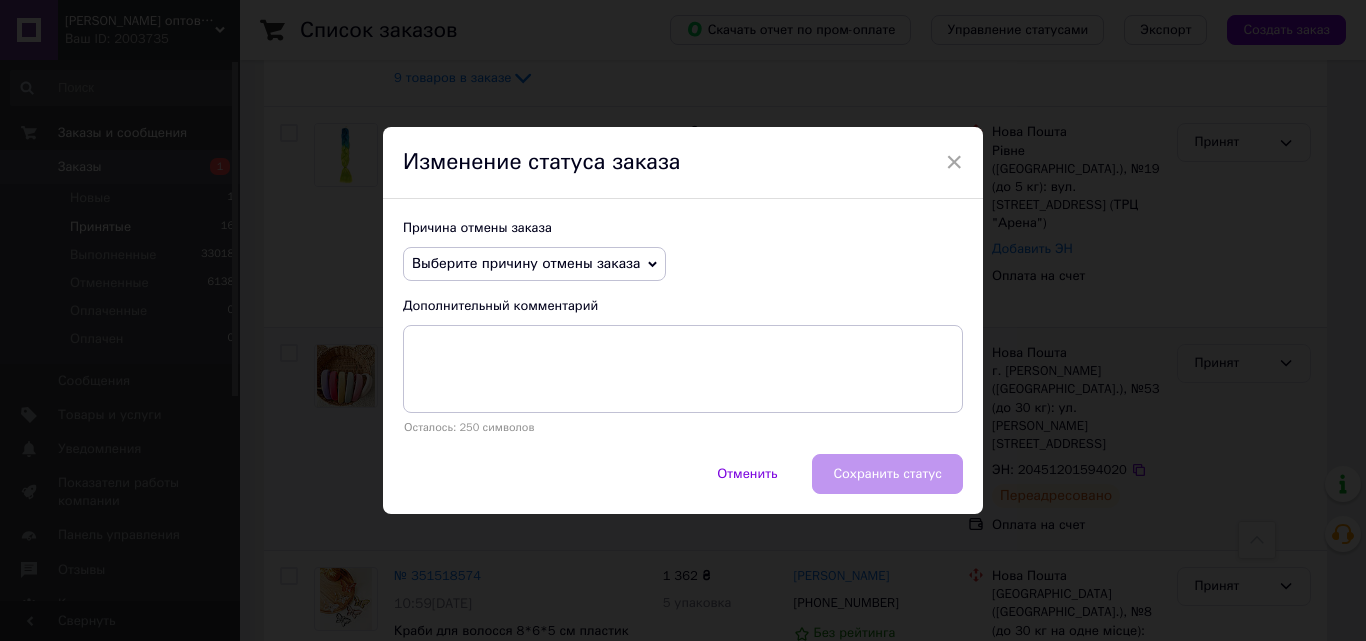 click on "Выберите причину отмены заказа" at bounding box center (526, 263) 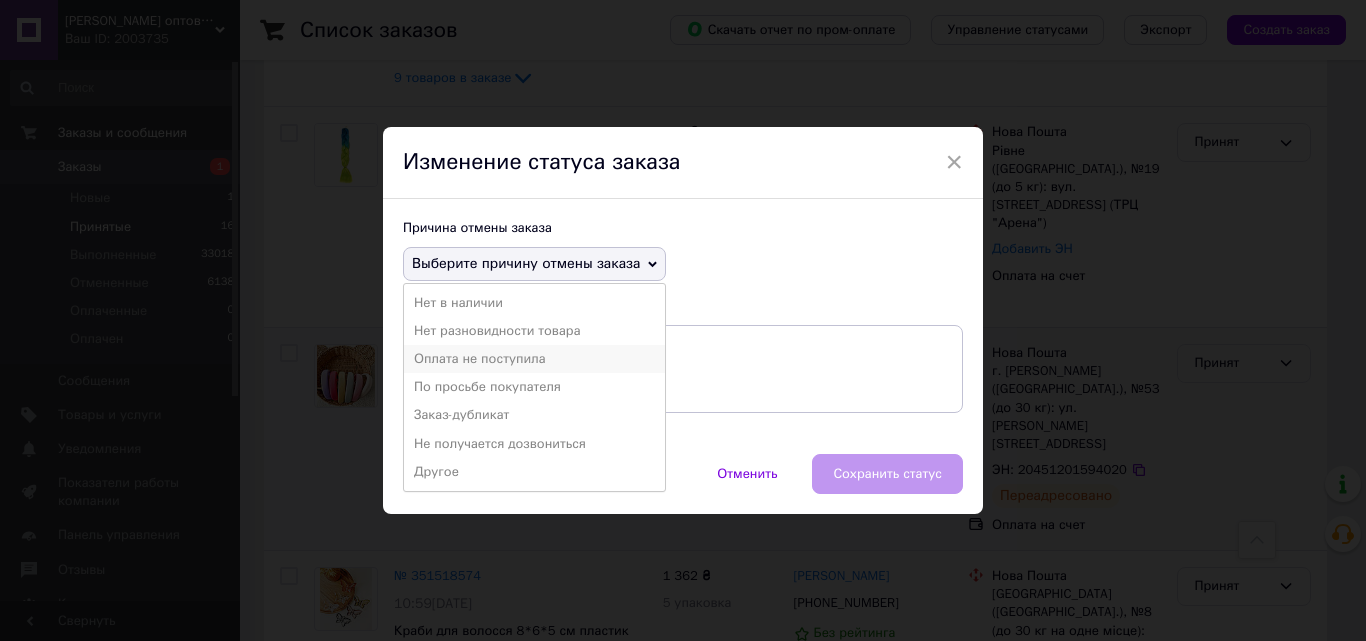 click on "Оплата не поступила" at bounding box center [534, 359] 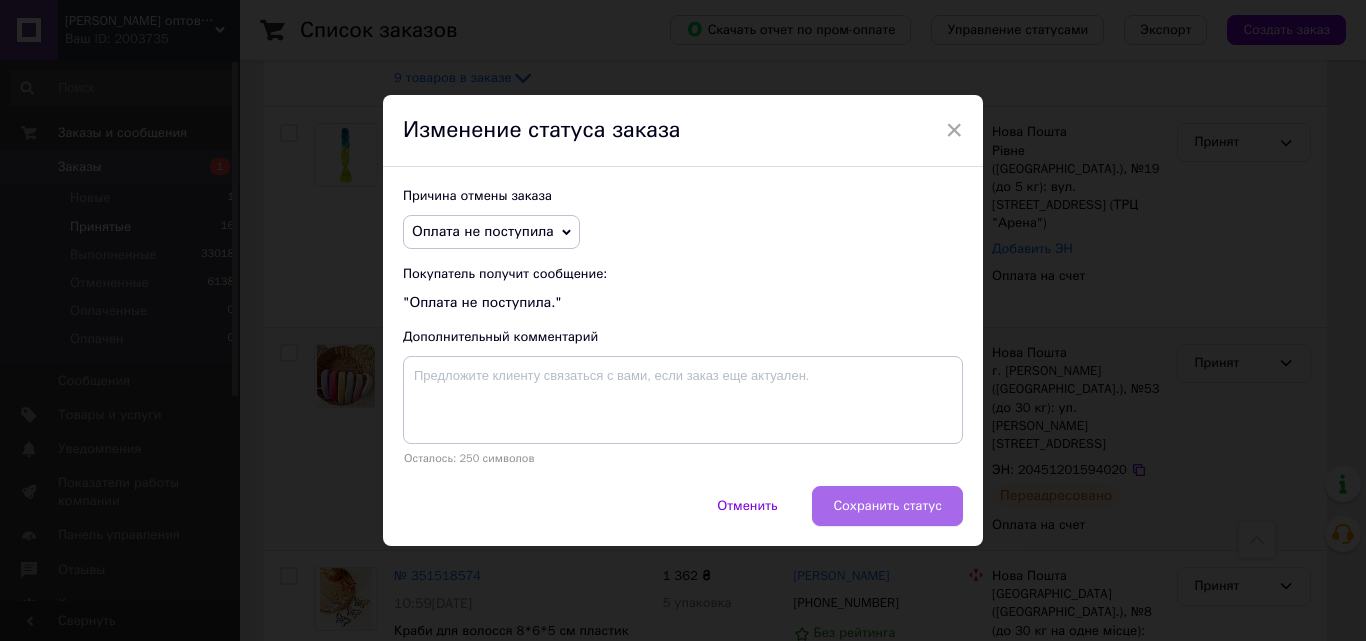 click on "Сохранить статус" at bounding box center (887, 506) 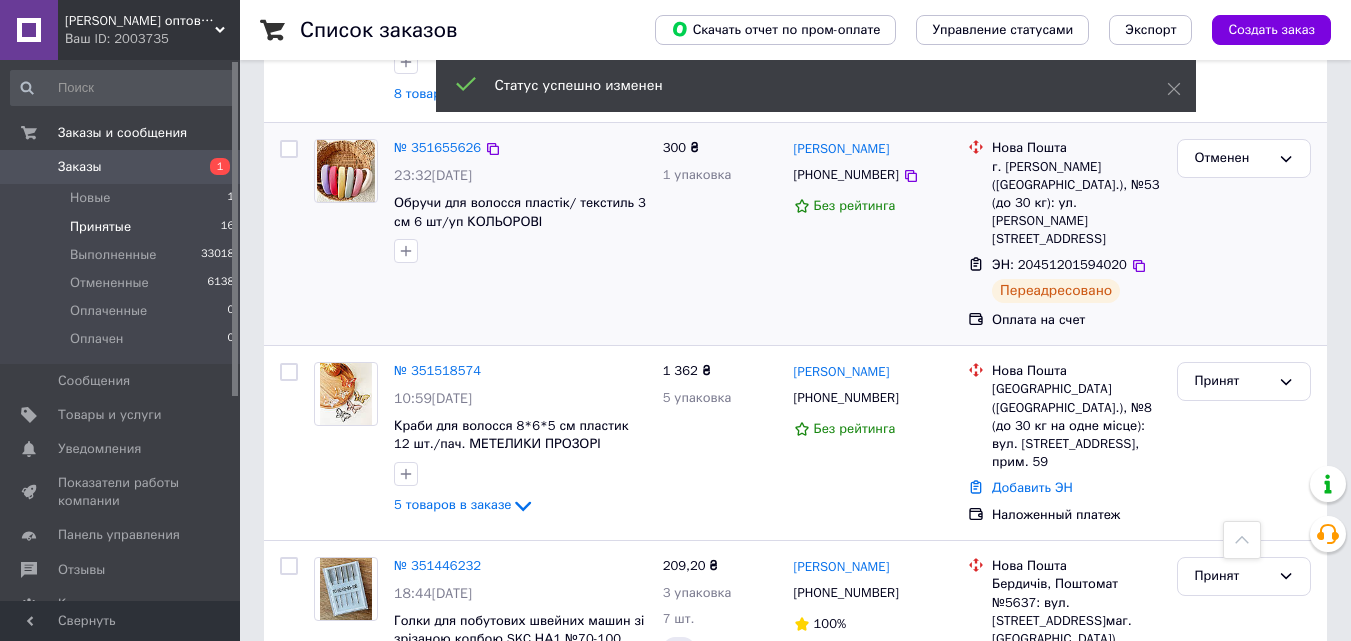 scroll, scrollTop: 2132, scrollLeft: 0, axis: vertical 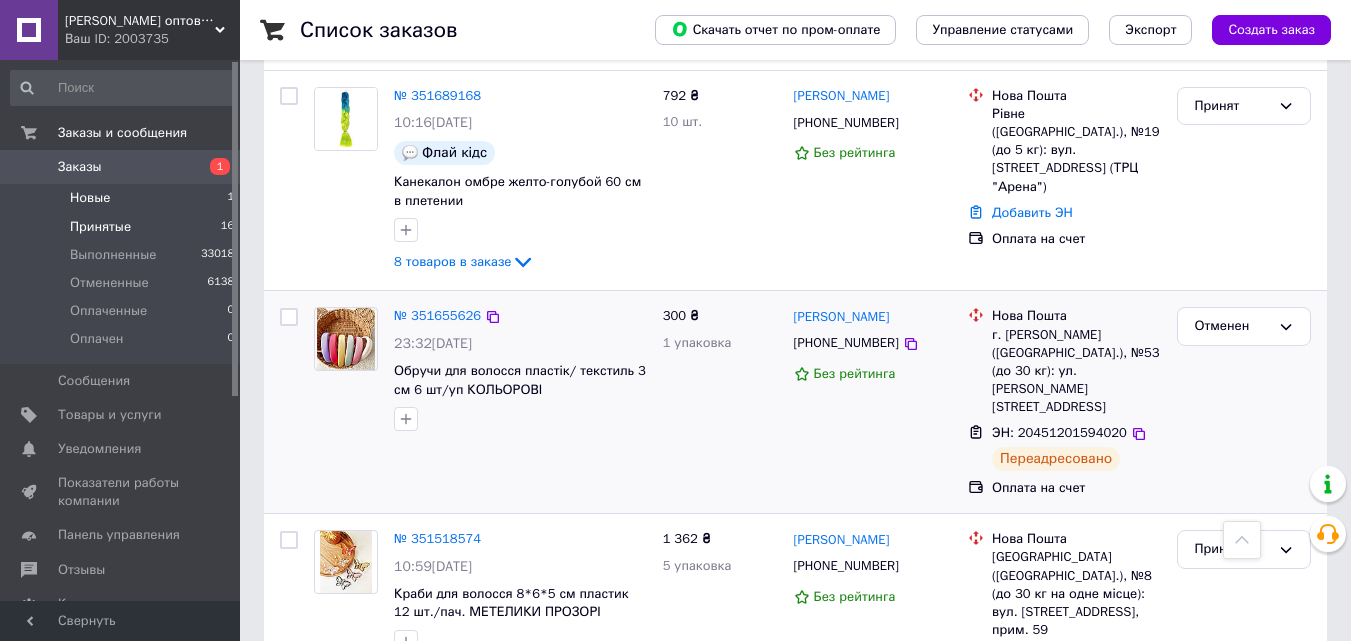 click on "Новые" at bounding box center [90, 198] 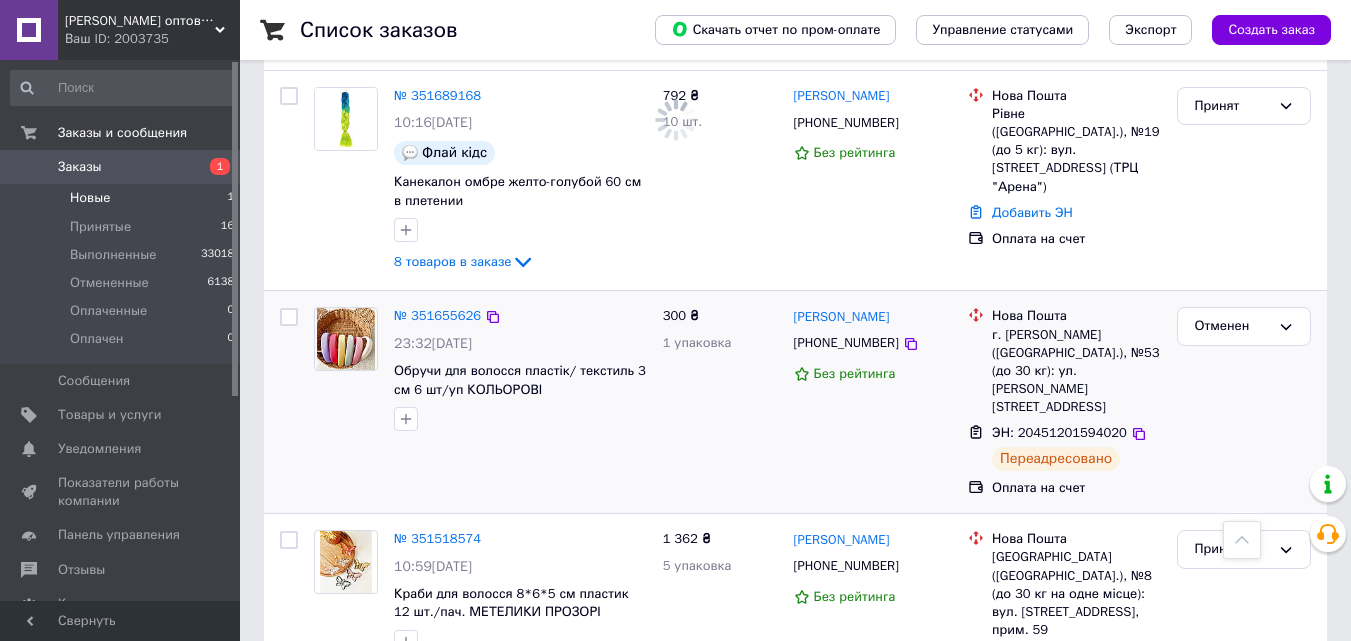 scroll, scrollTop: 0, scrollLeft: 0, axis: both 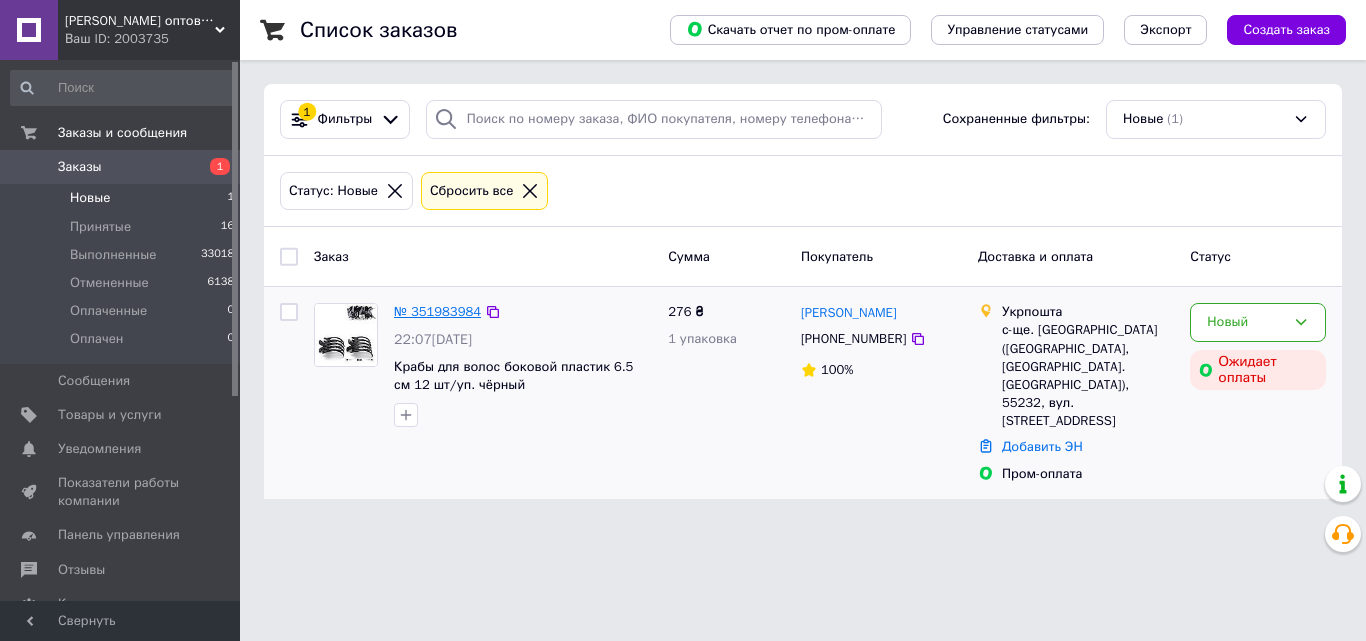 click on "№ 351983984" at bounding box center [437, 311] 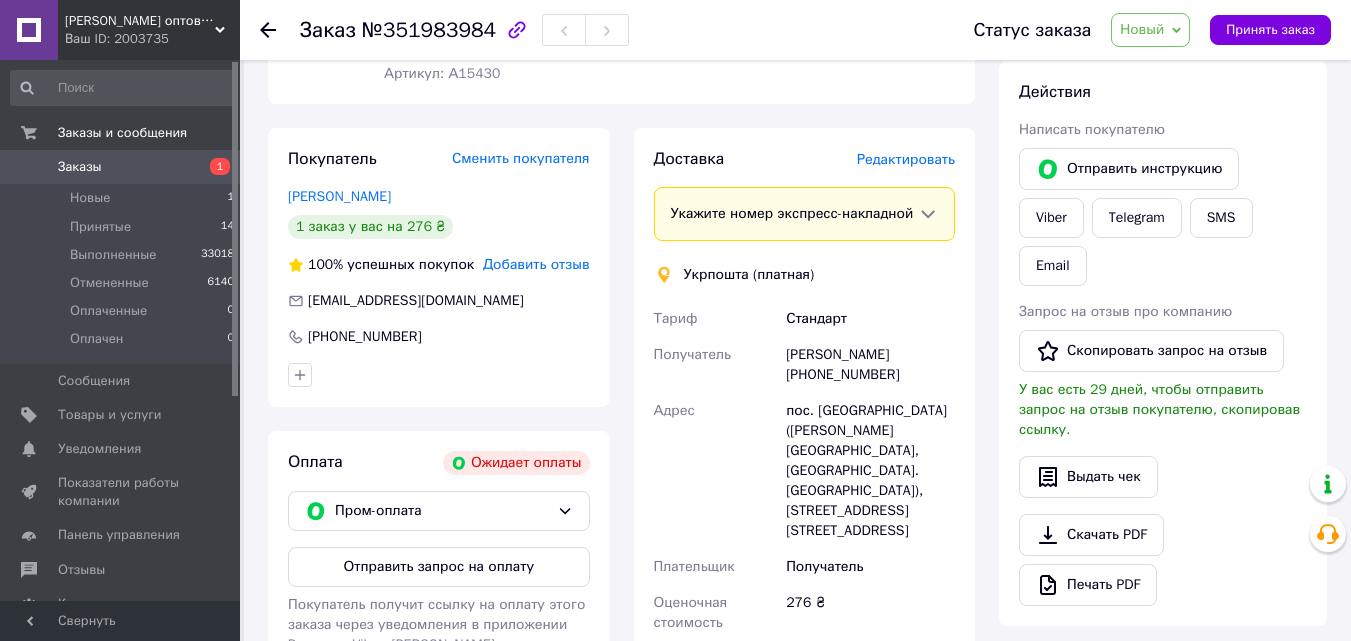 scroll, scrollTop: 300, scrollLeft: 0, axis: vertical 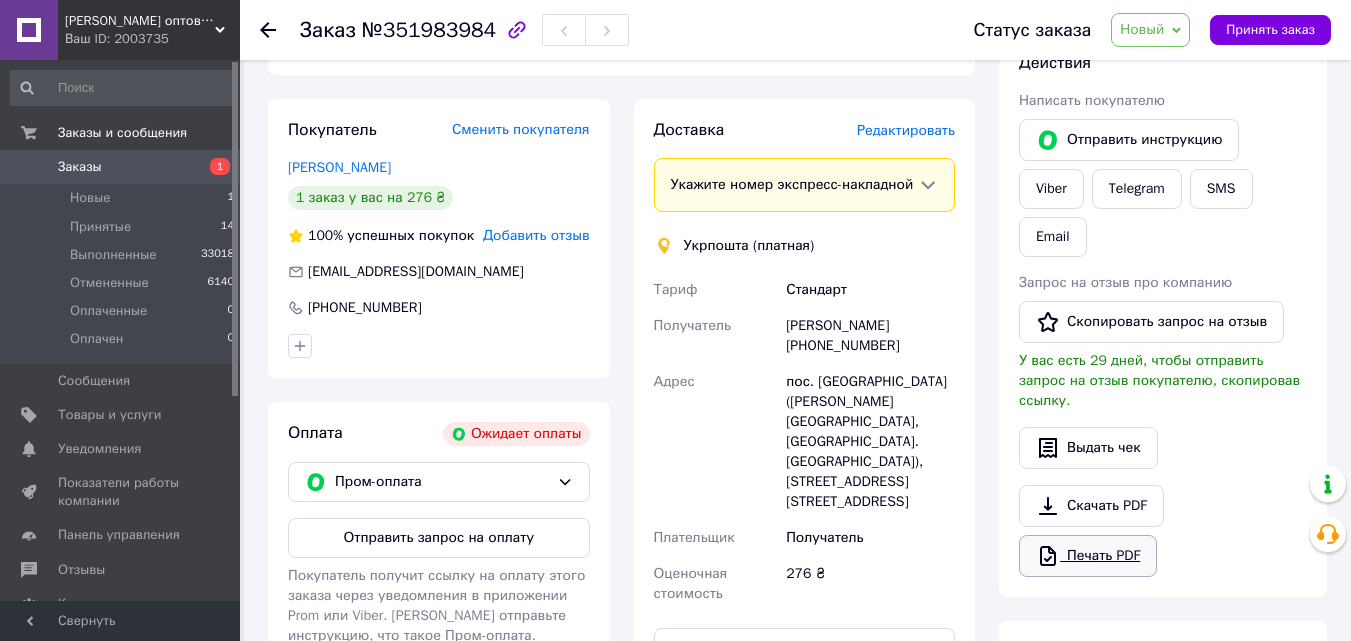 click on "Печать PDF" at bounding box center (1088, 556) 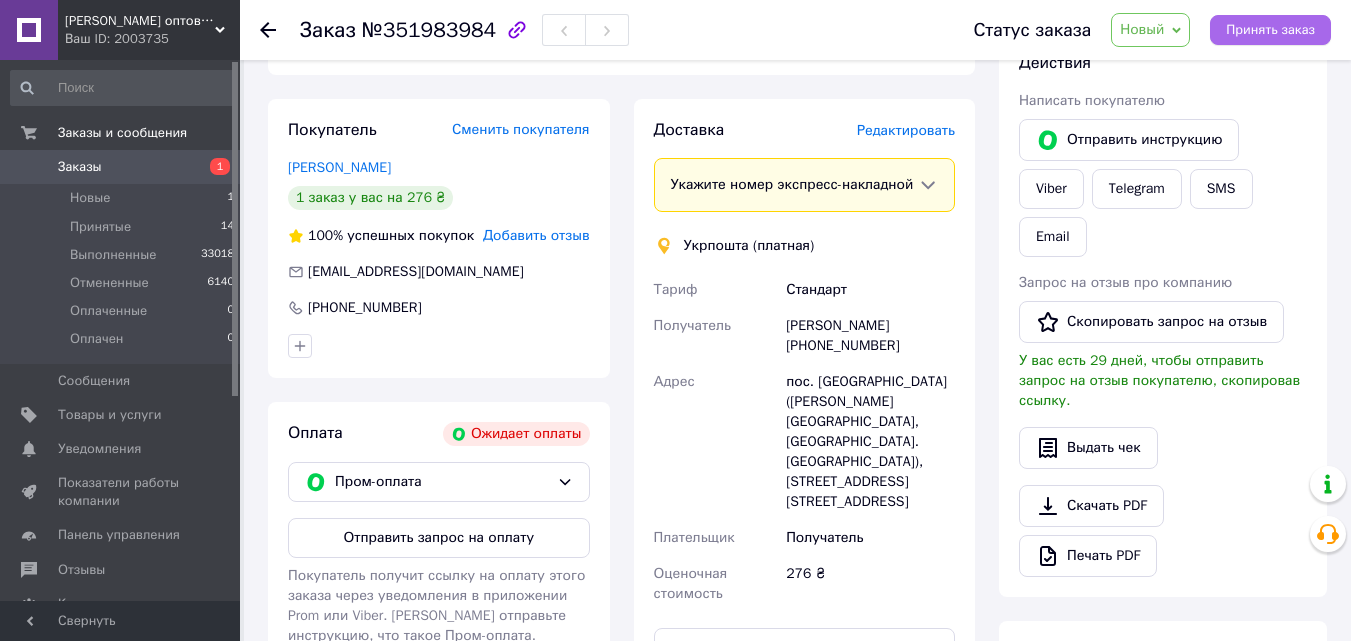 click on "Принять заказ" at bounding box center (1270, 30) 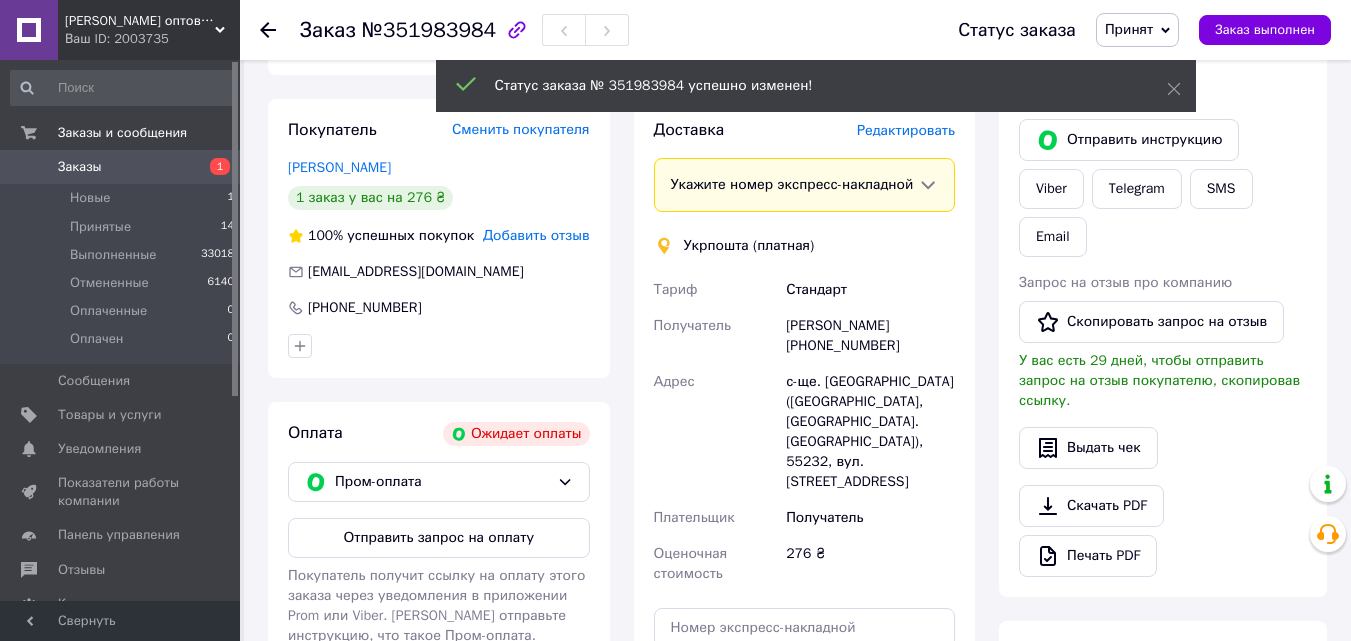 click 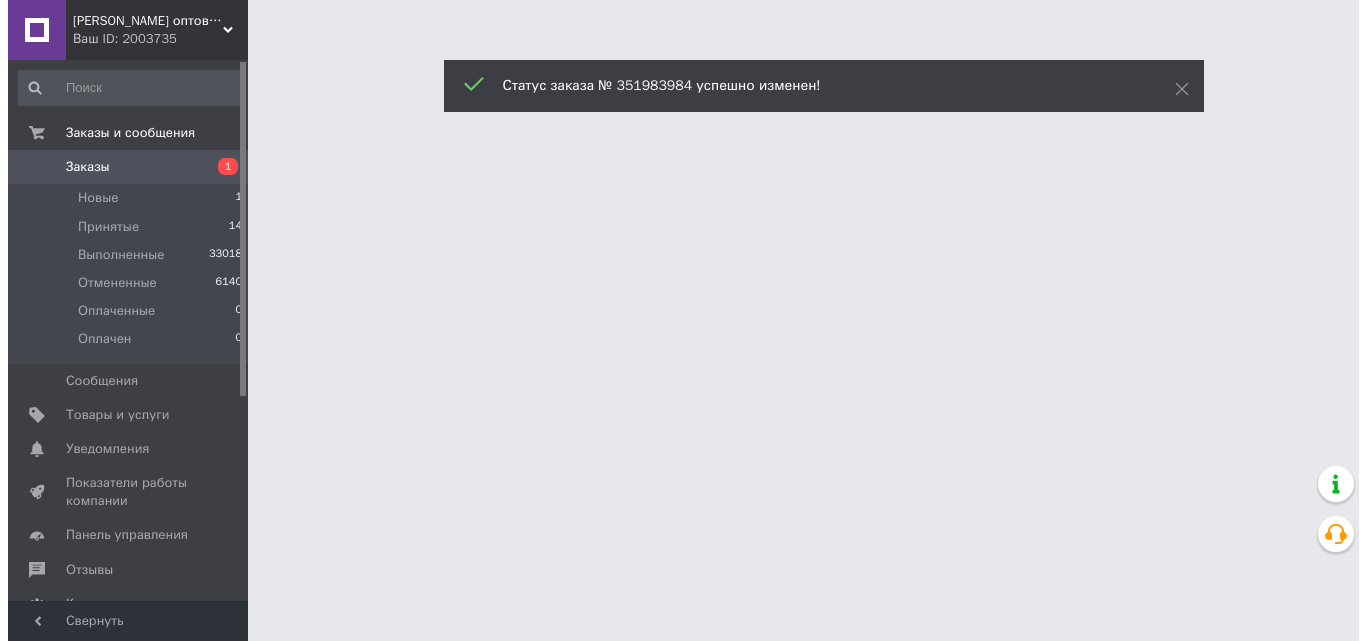 scroll, scrollTop: 0, scrollLeft: 0, axis: both 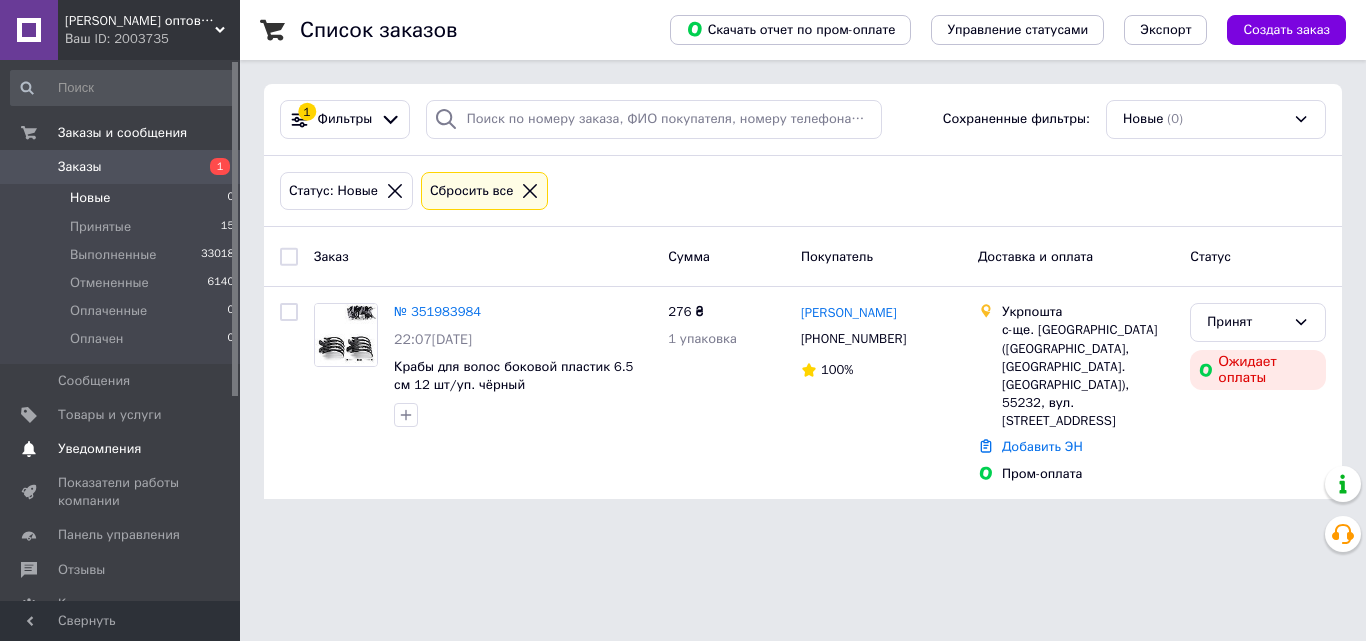 click on "Уведомления" at bounding box center (99, 449) 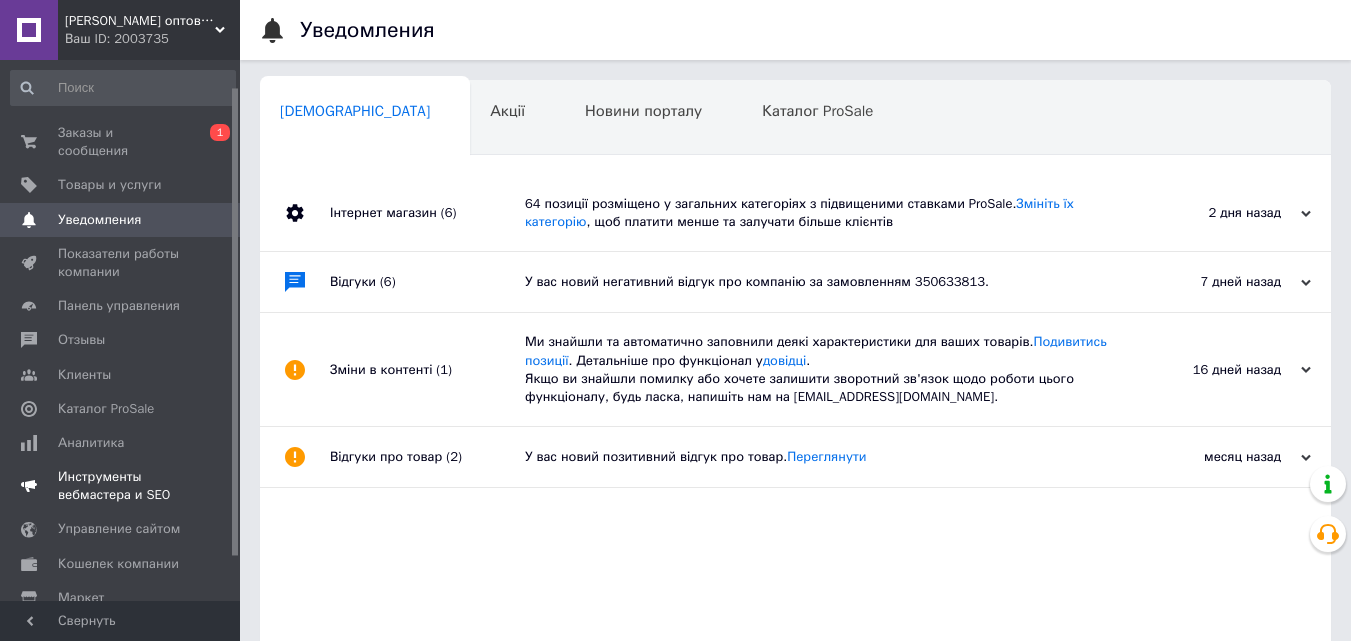 scroll, scrollTop: 82, scrollLeft: 0, axis: vertical 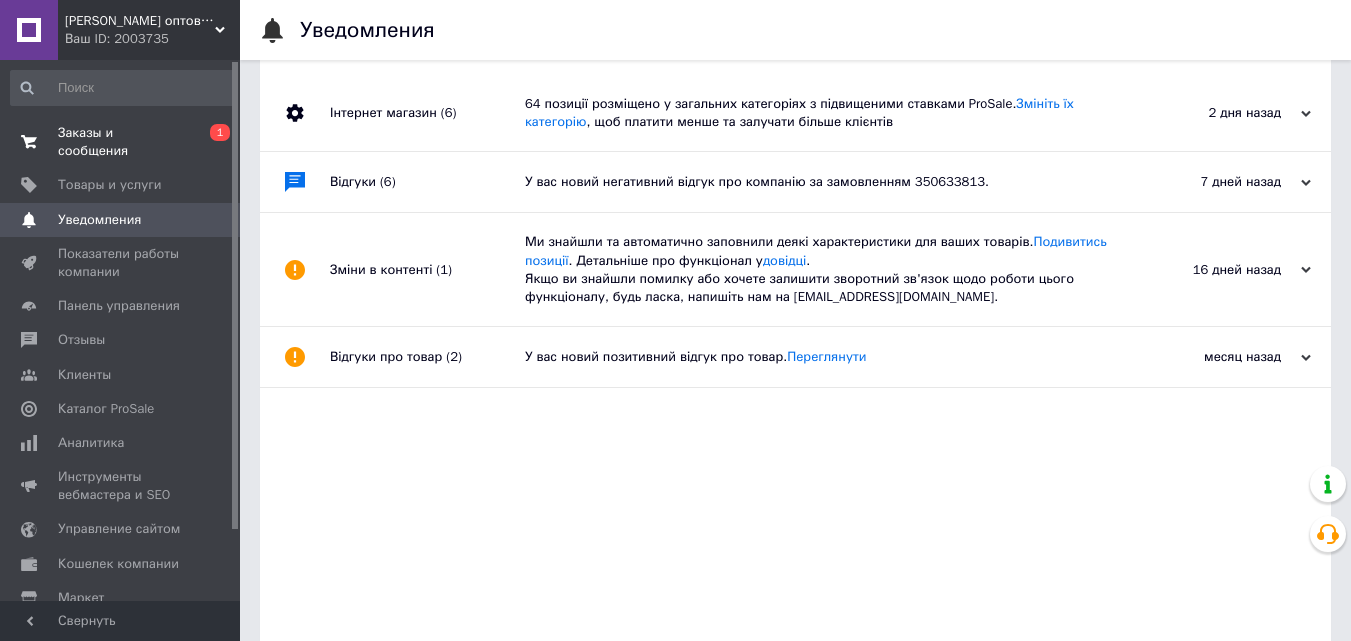 click on "Заказы и сообщения" at bounding box center [121, 142] 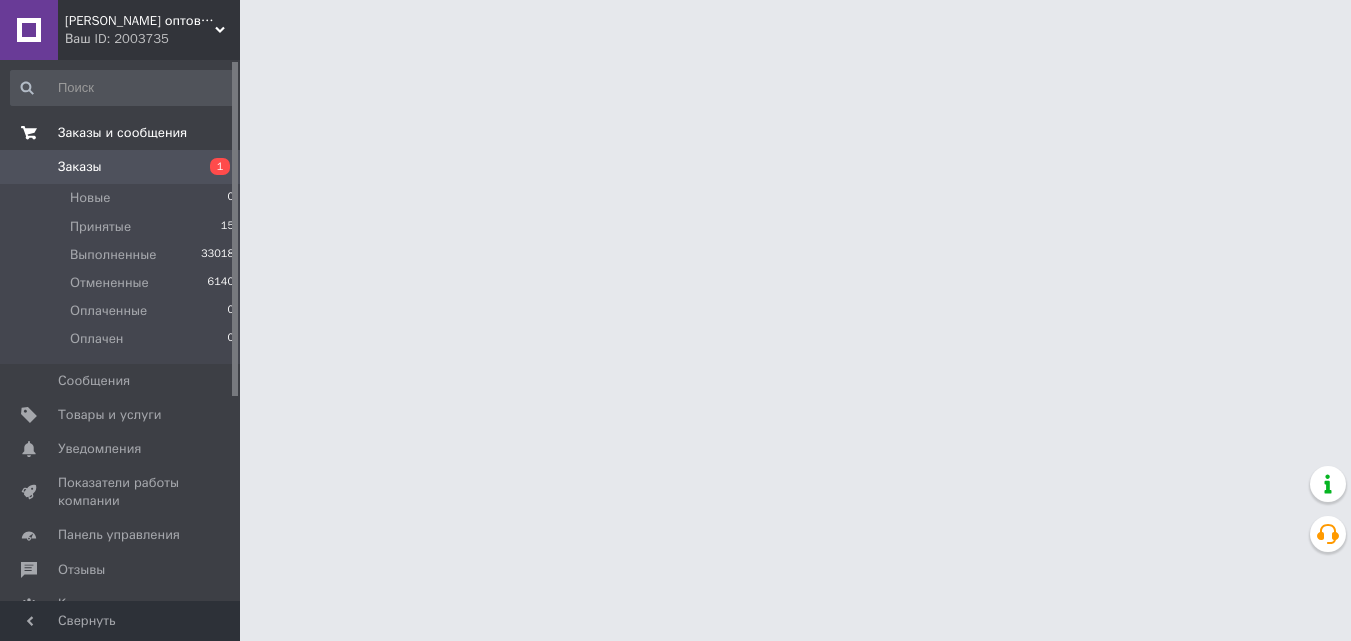 scroll, scrollTop: 0, scrollLeft: 0, axis: both 